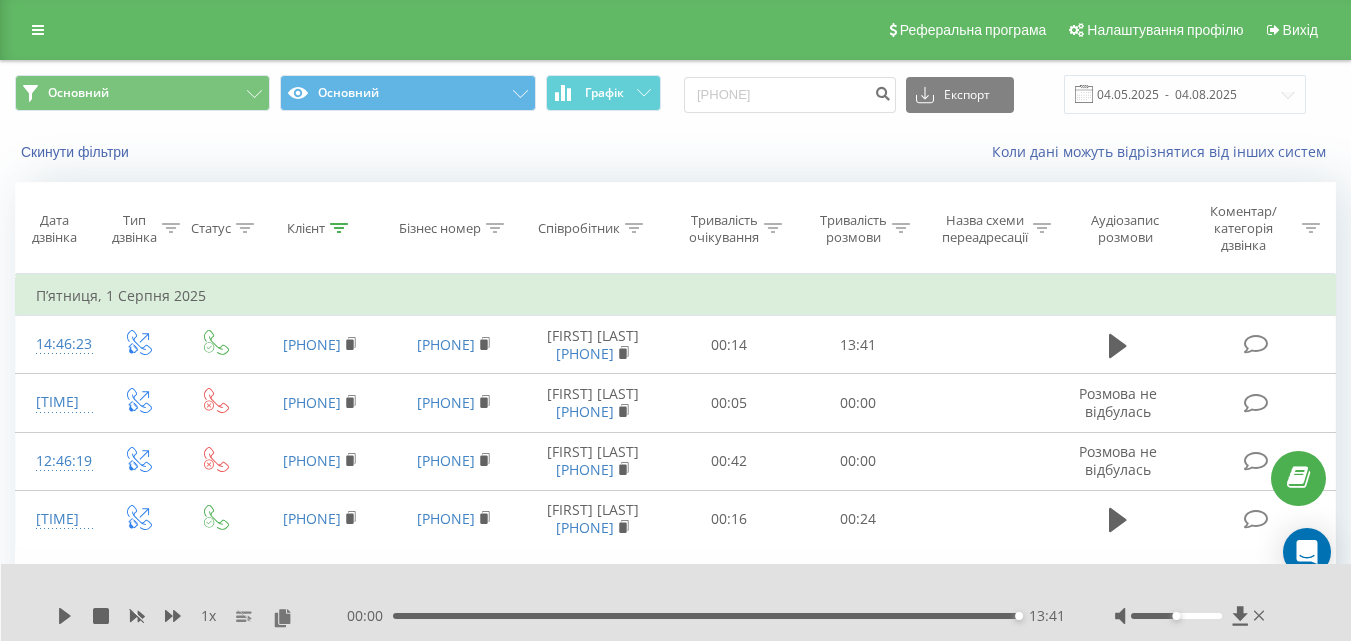 click at bounding box center (38, 30) 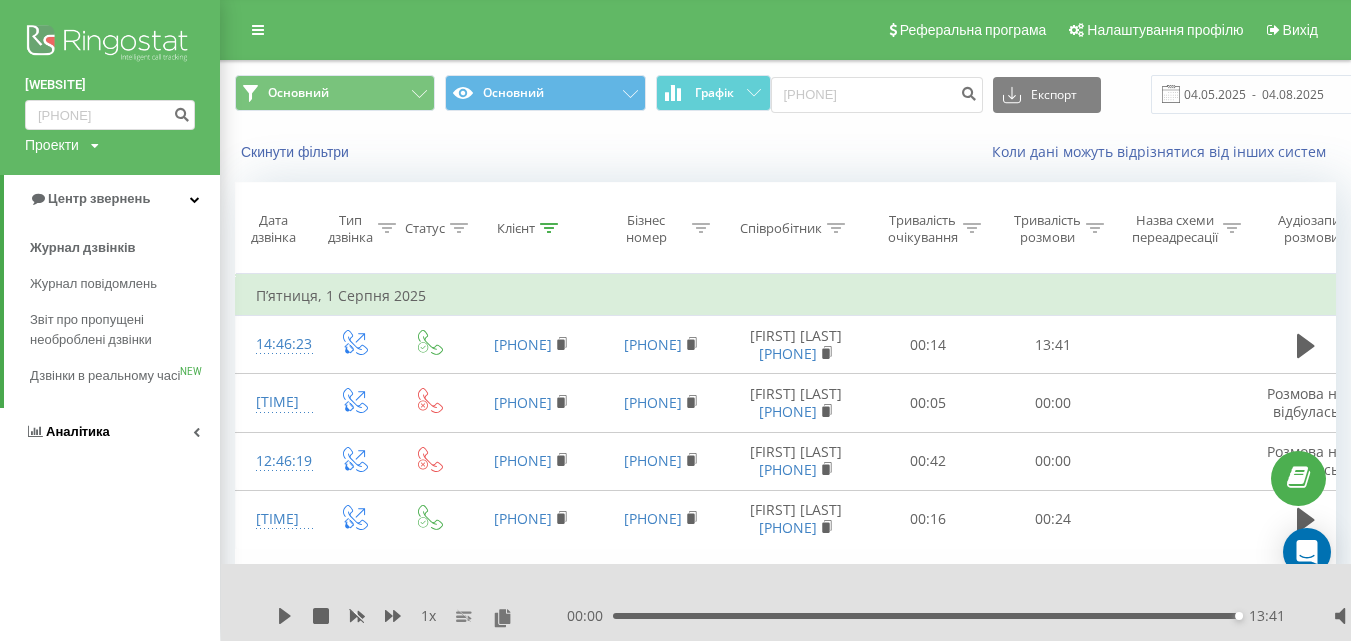 click on "Аналiтика" at bounding box center [110, 432] 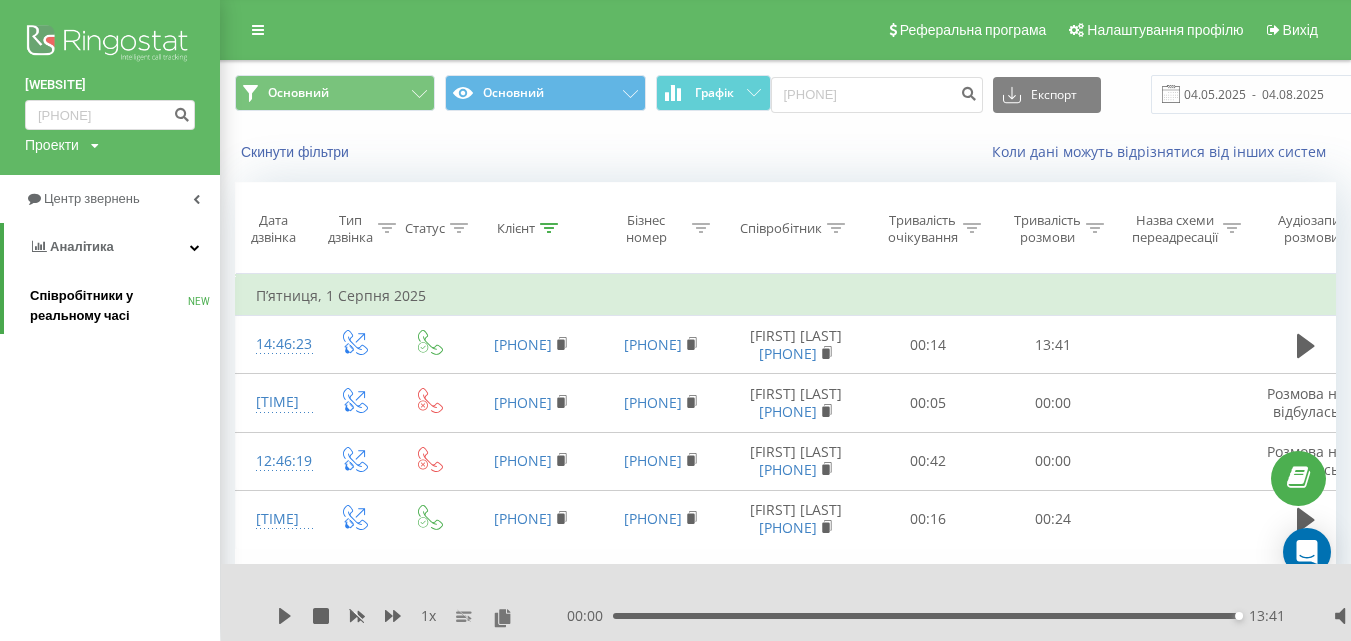 click on "Співробітники у реальному часі" at bounding box center (109, 306) 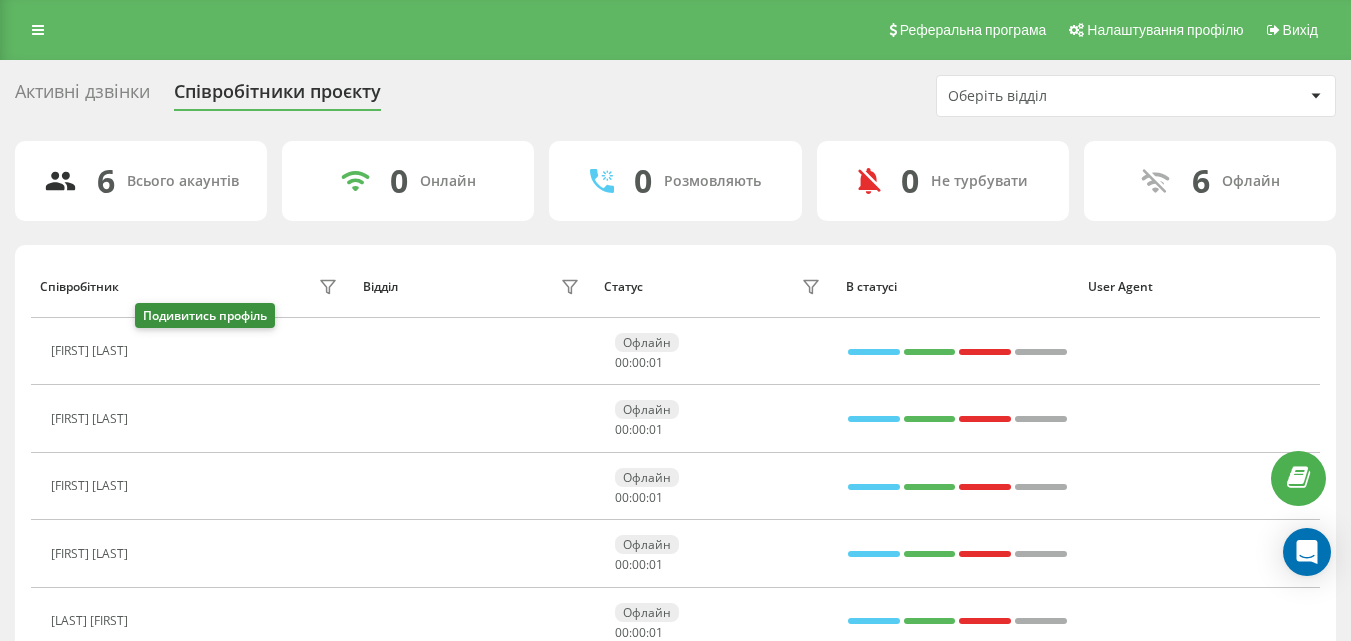 scroll, scrollTop: 0, scrollLeft: 0, axis: both 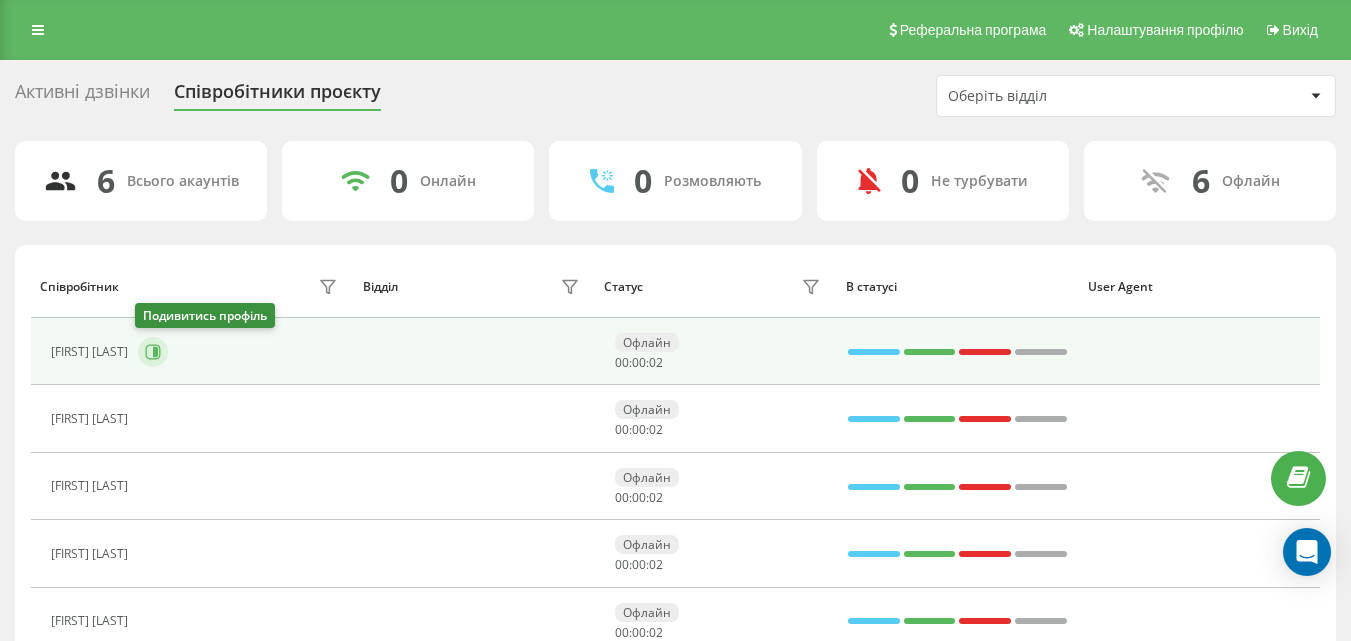 click 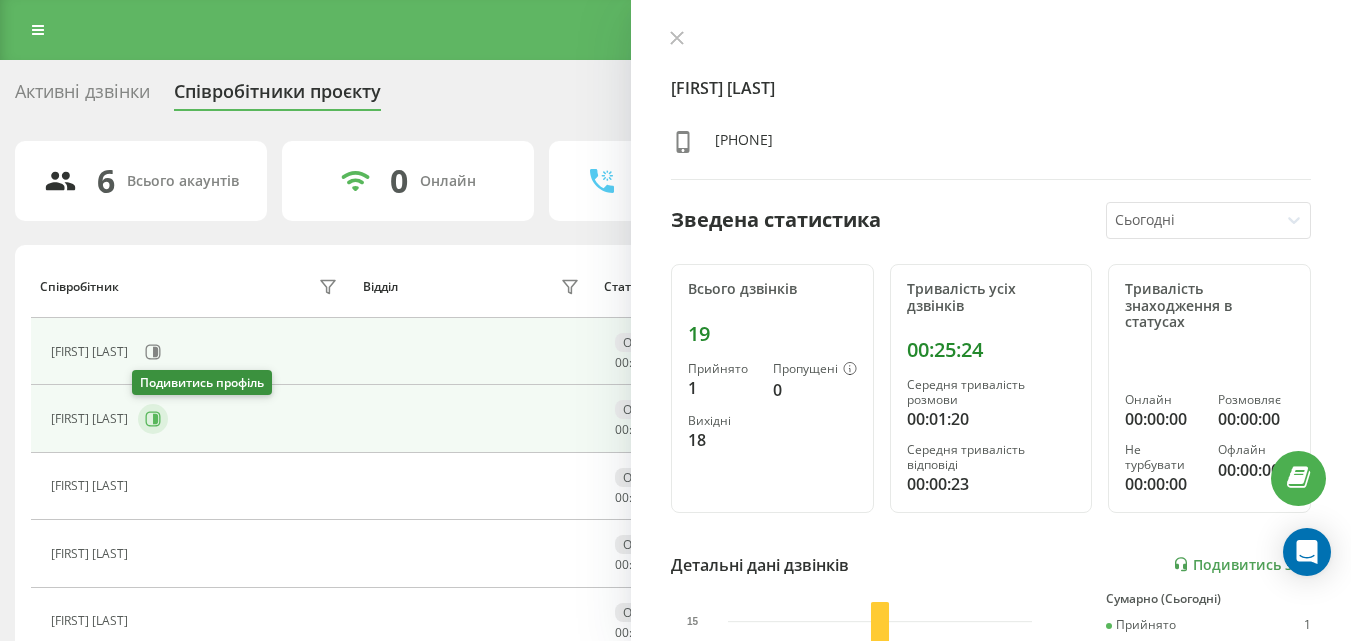 click at bounding box center (153, 419) 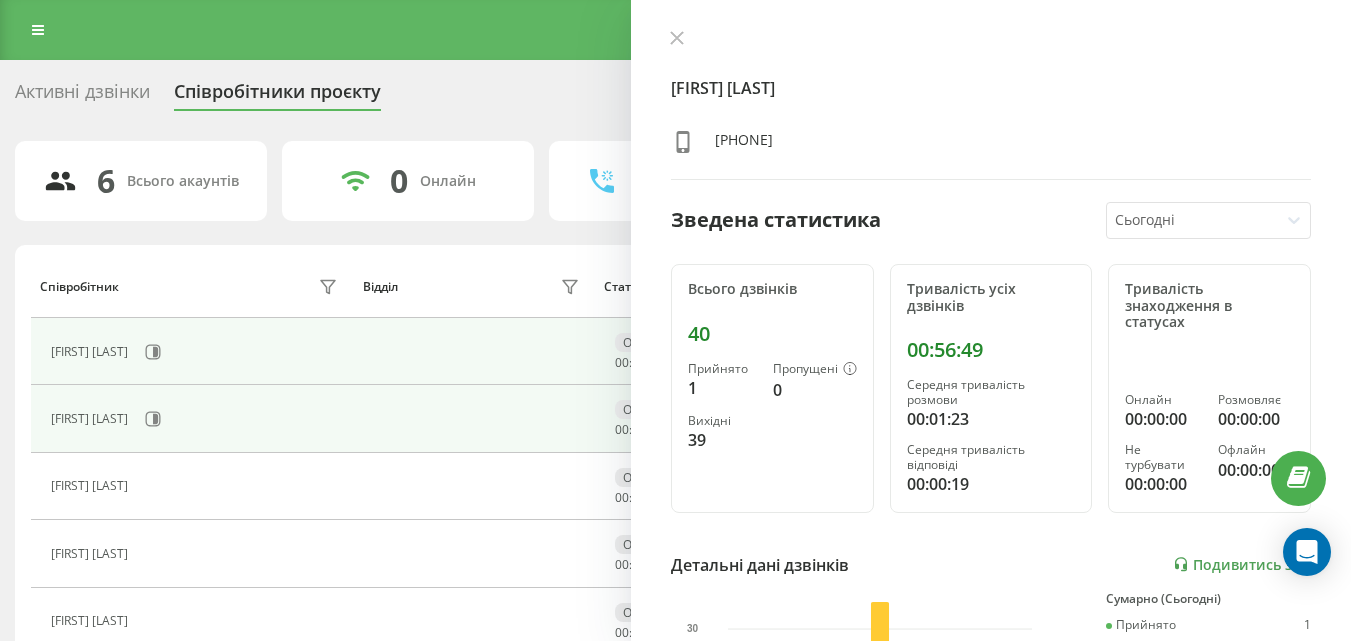scroll, scrollTop: 156, scrollLeft: 0, axis: vertical 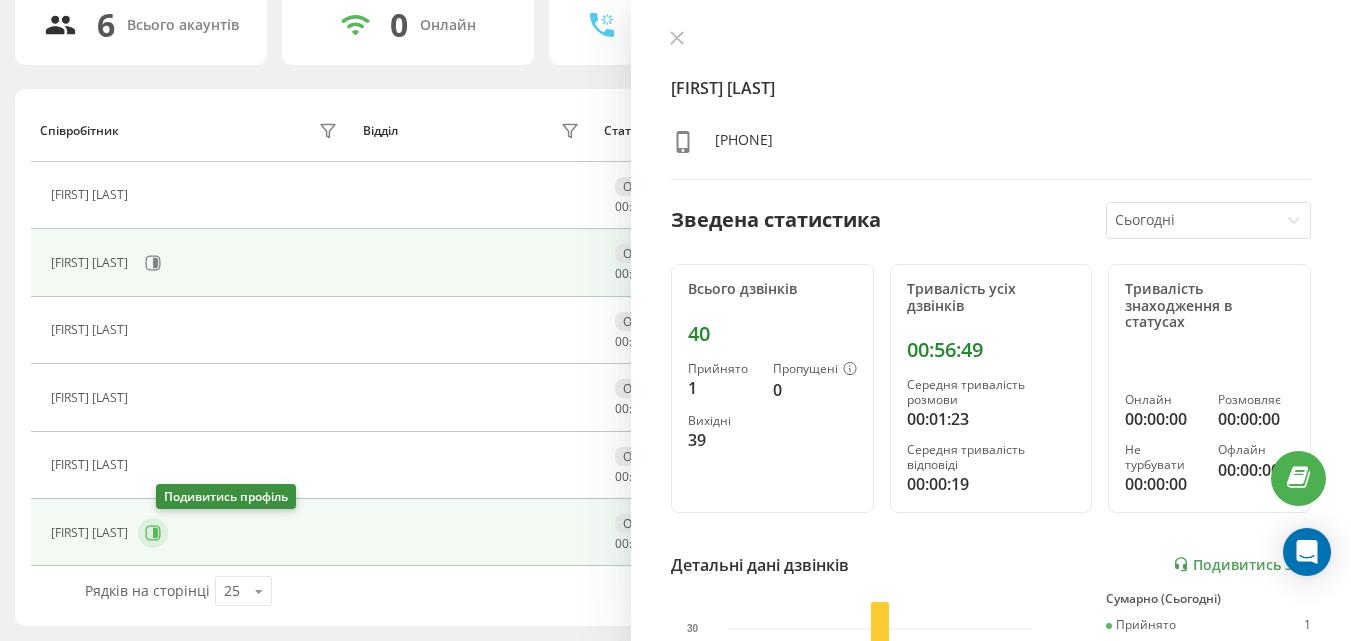 click 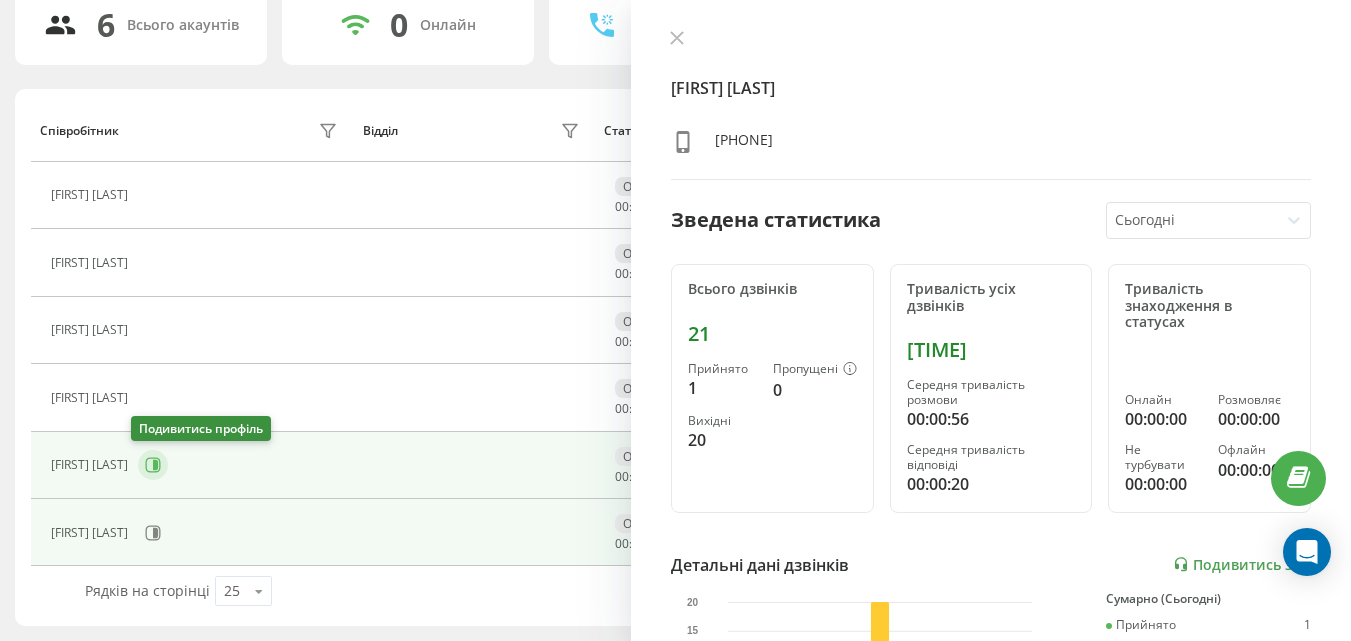 click 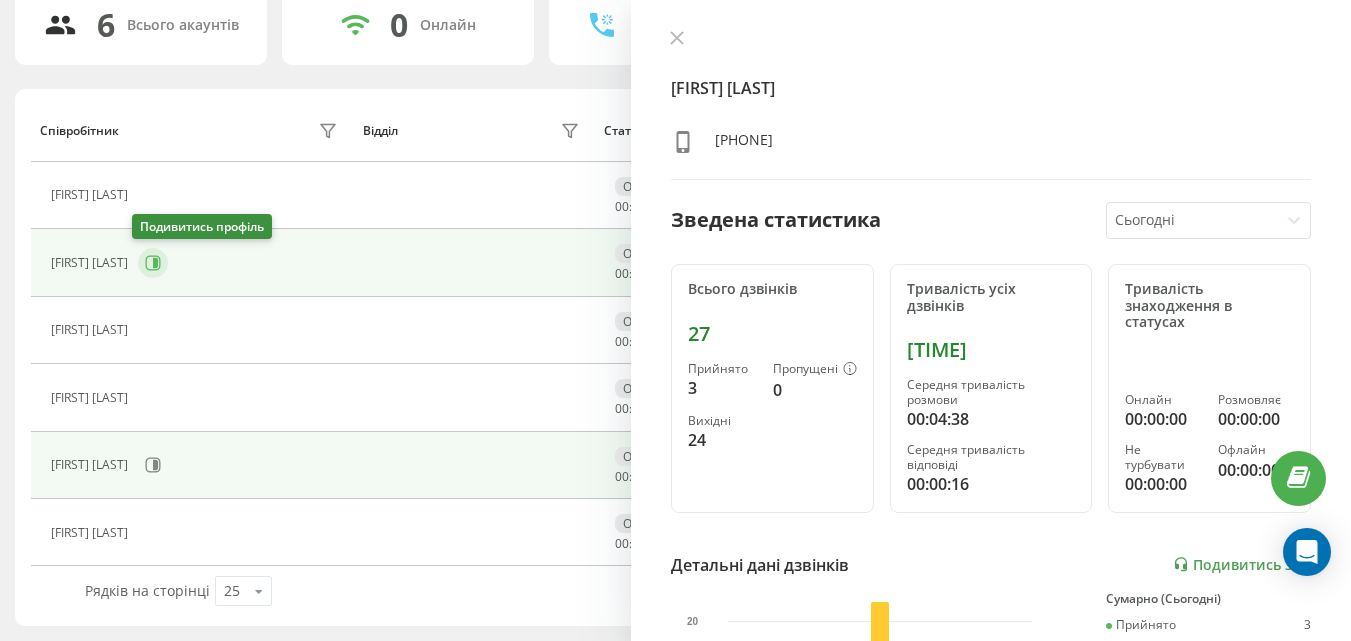 click 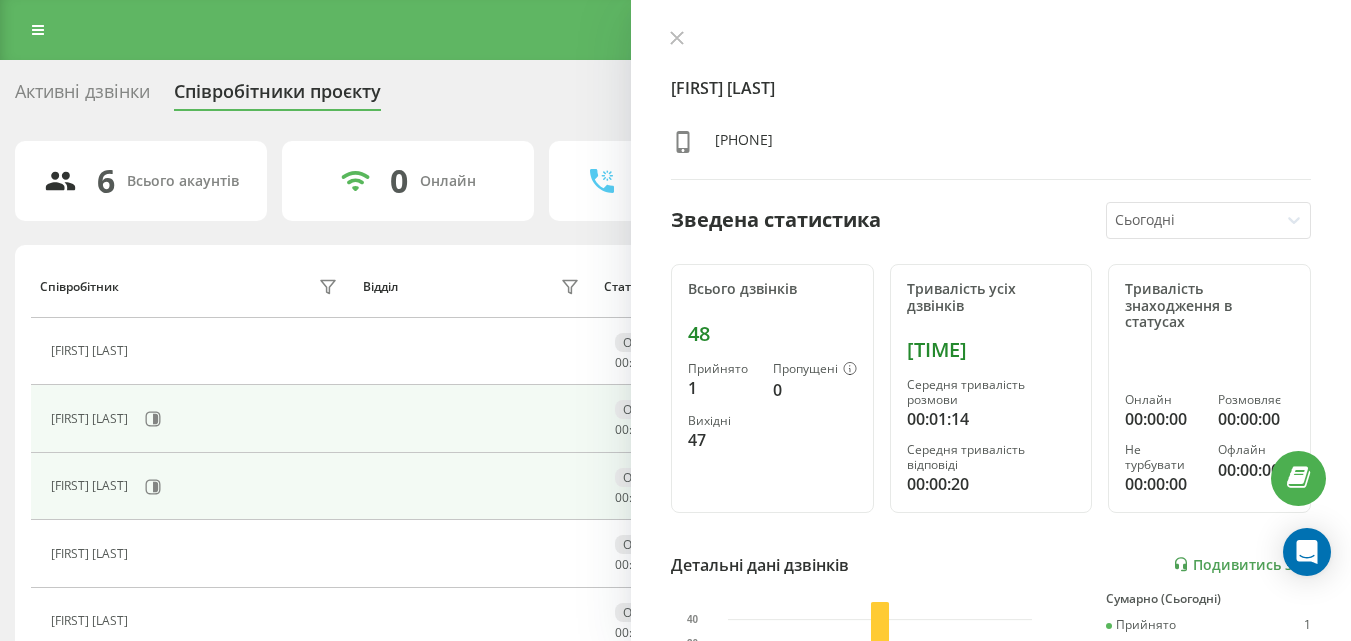 scroll, scrollTop: 156, scrollLeft: 0, axis: vertical 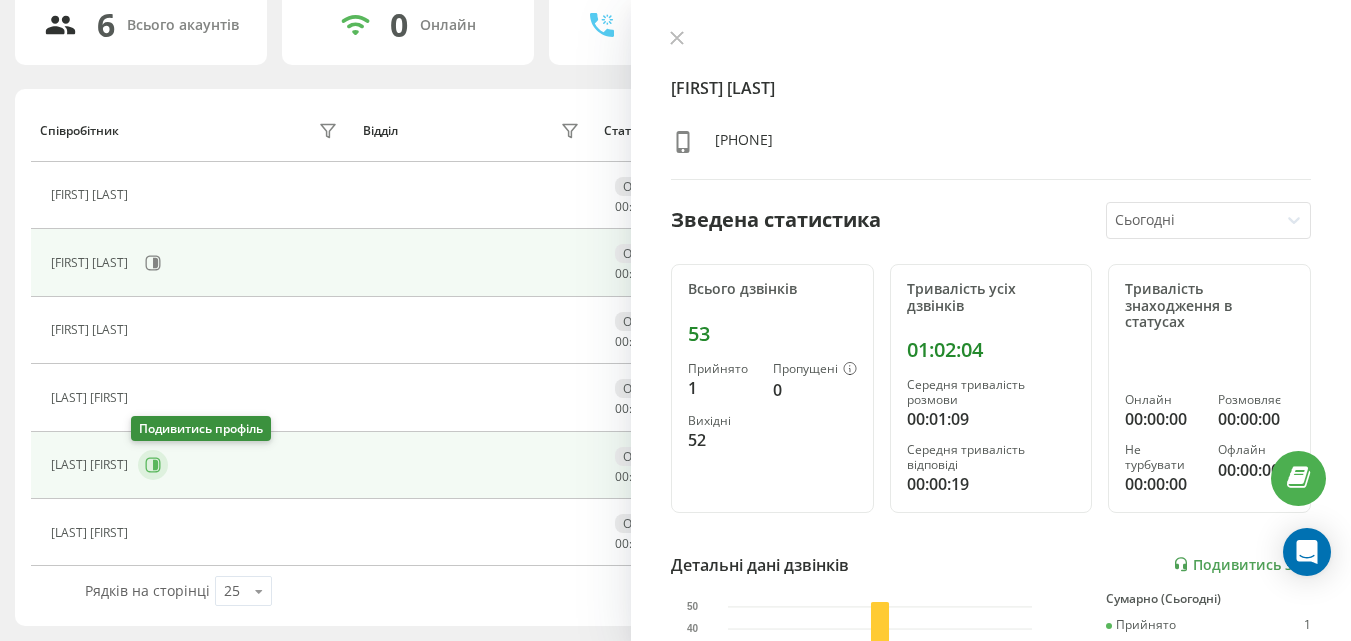 click 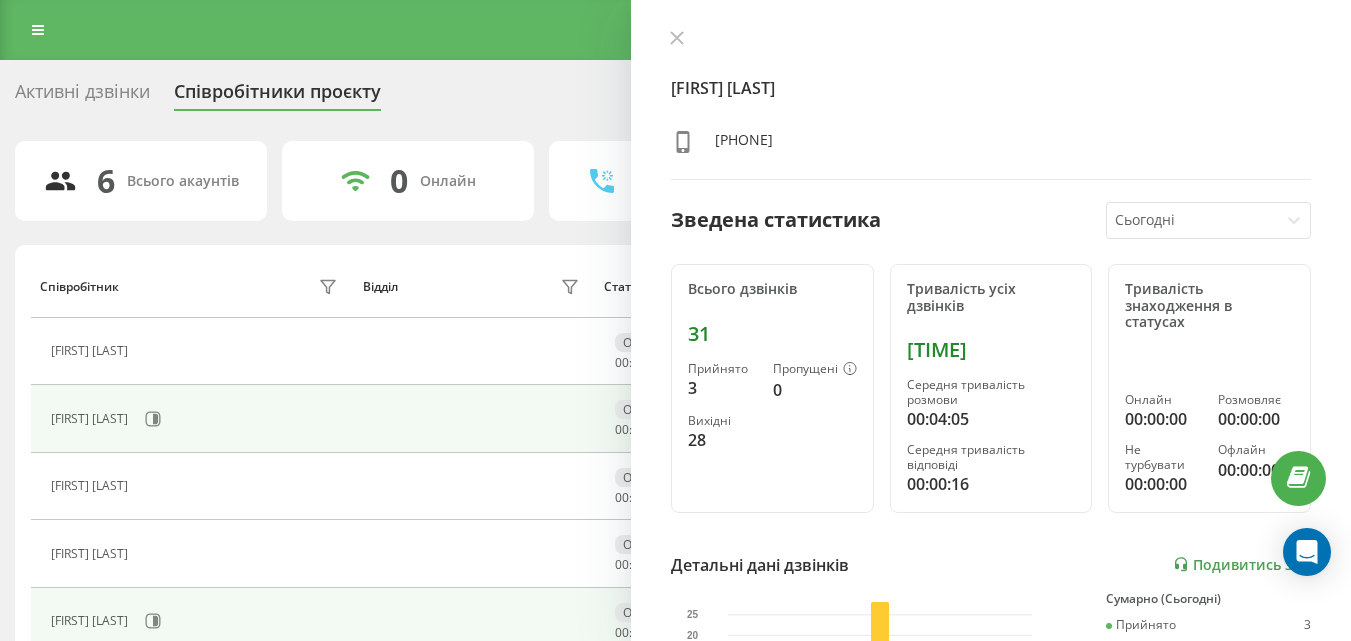 scroll, scrollTop: 156, scrollLeft: 0, axis: vertical 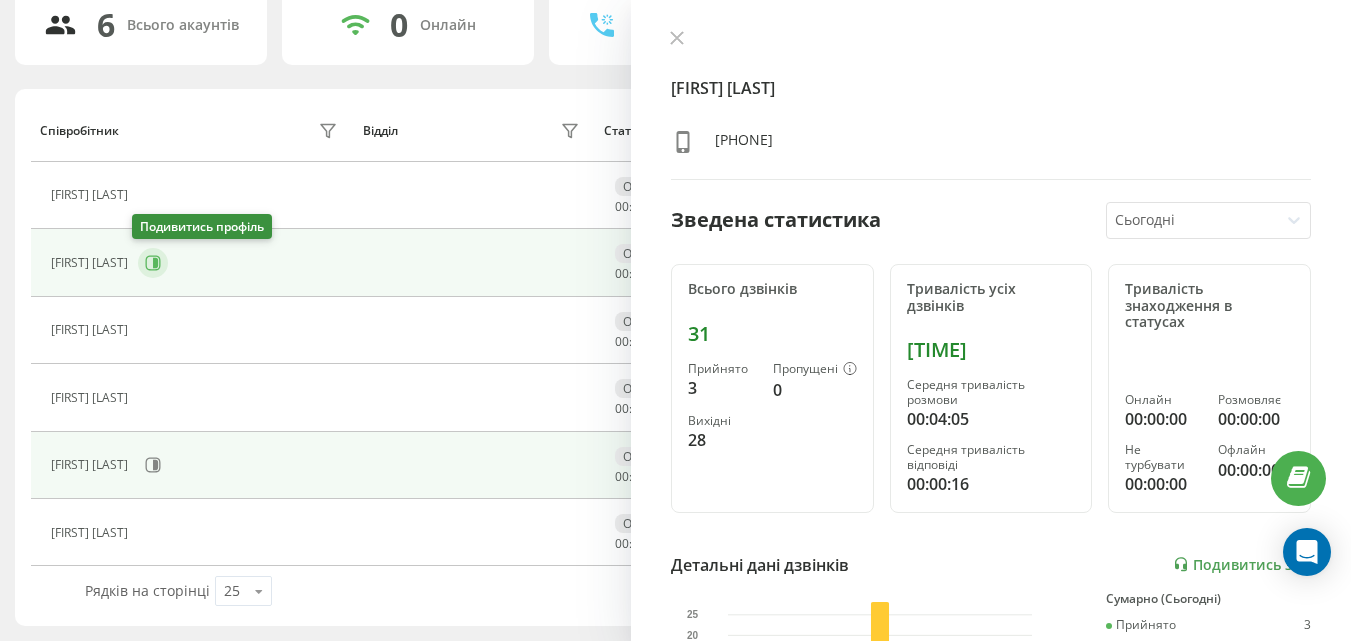 click at bounding box center [153, 263] 